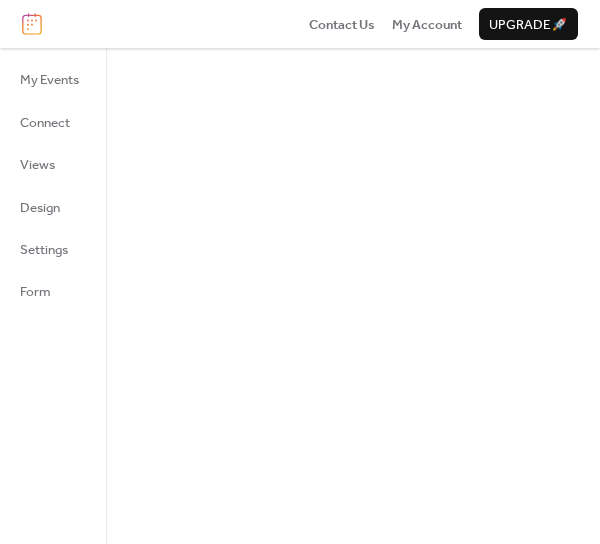 scroll, scrollTop: 0, scrollLeft: 0, axis: both 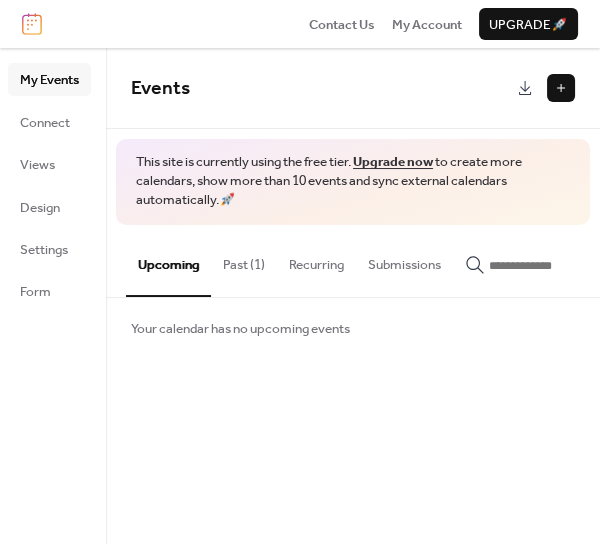 click at bounding box center (561, 88) 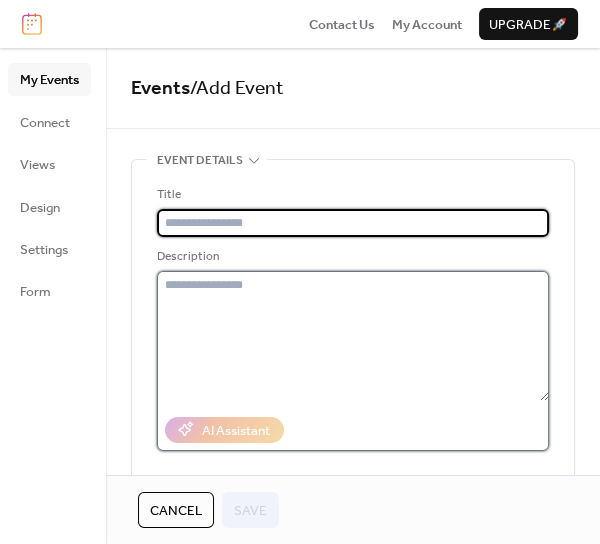 click at bounding box center (353, 336) 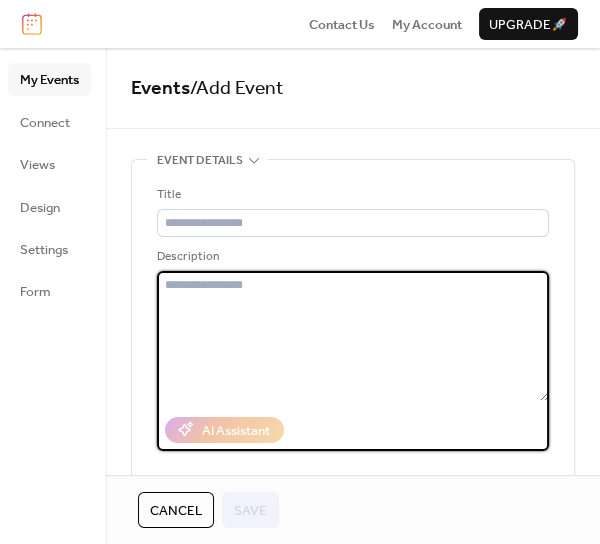 paste on "**********" 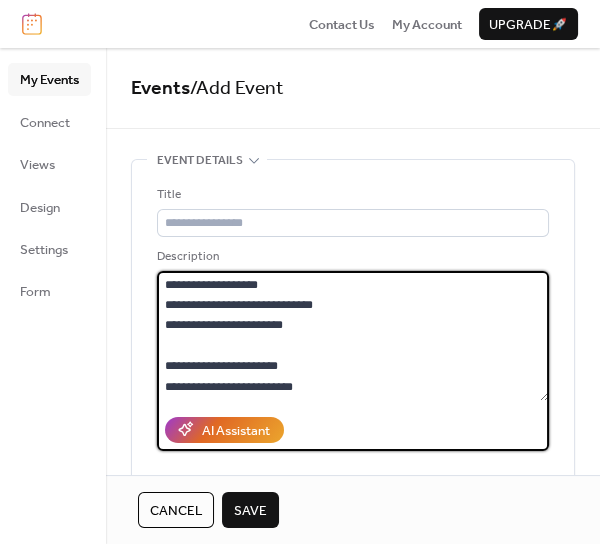 scroll, scrollTop: 181, scrollLeft: 0, axis: vertical 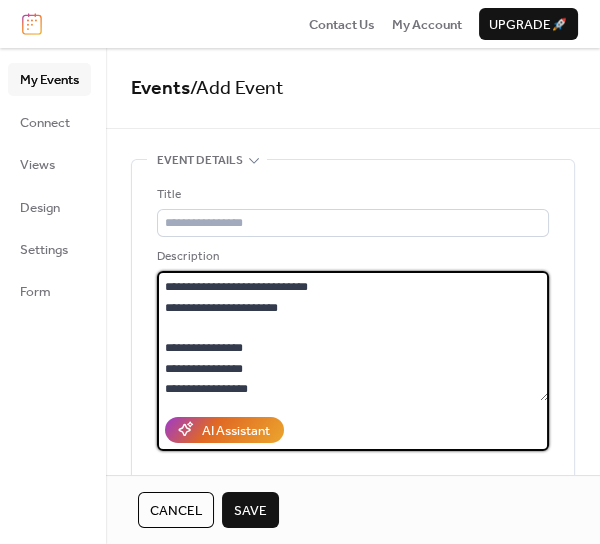type on "**********" 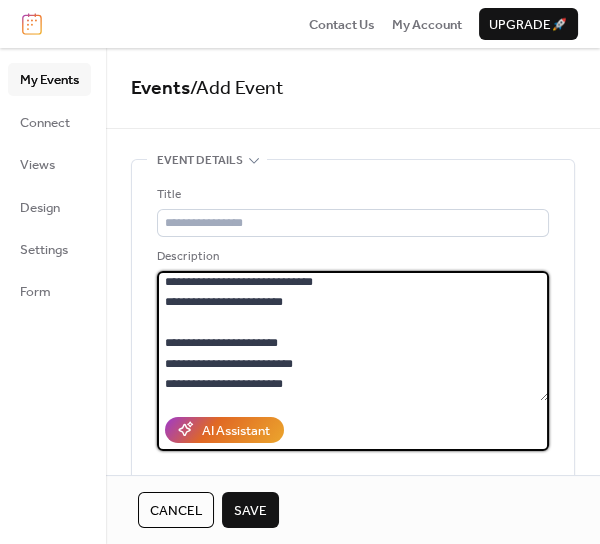 scroll, scrollTop: 0, scrollLeft: 0, axis: both 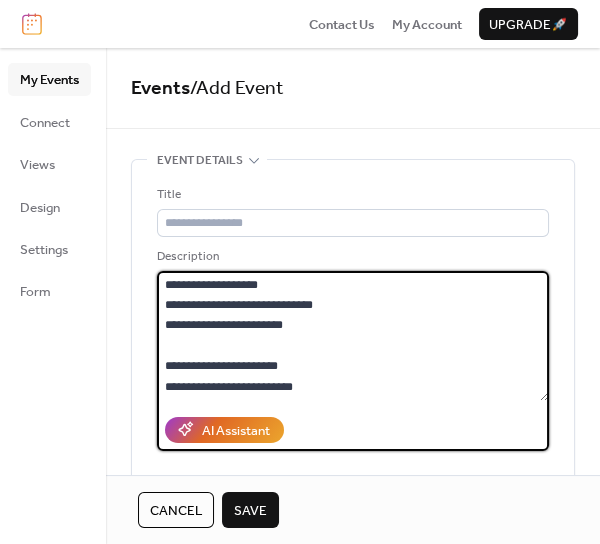 click on "Title" at bounding box center (351, 195) 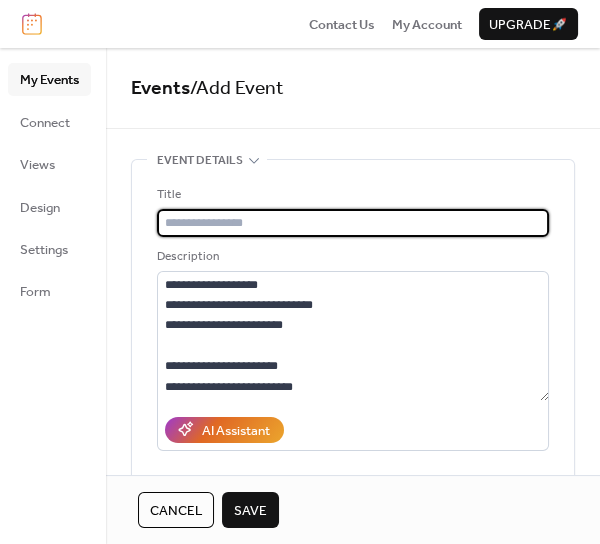 click at bounding box center (353, 223) 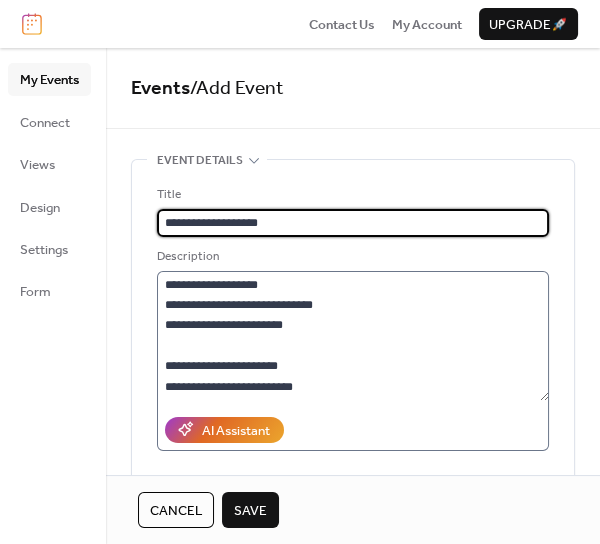 type on "**********" 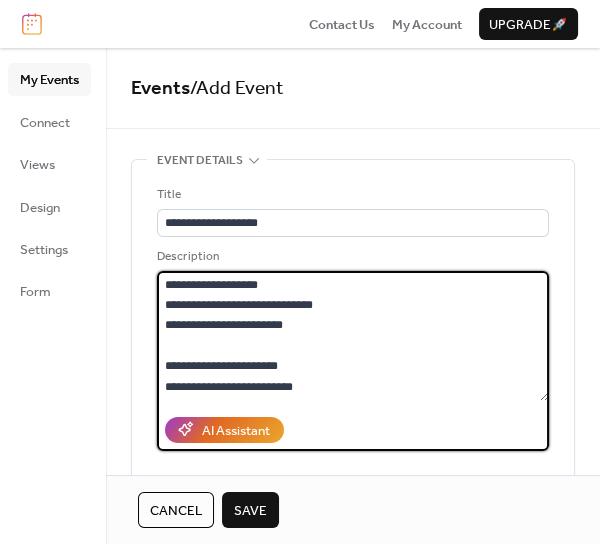 drag, startPoint x: 209, startPoint y: 306, endPoint x: 144, endPoint y: 294, distance: 66.09841 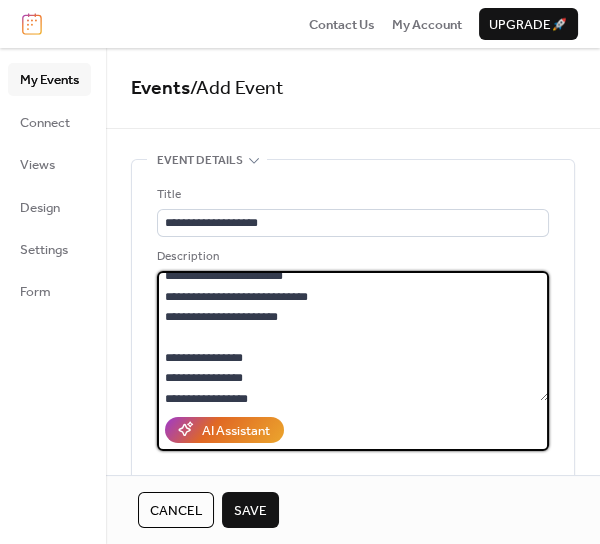 scroll, scrollTop: 163, scrollLeft: 0, axis: vertical 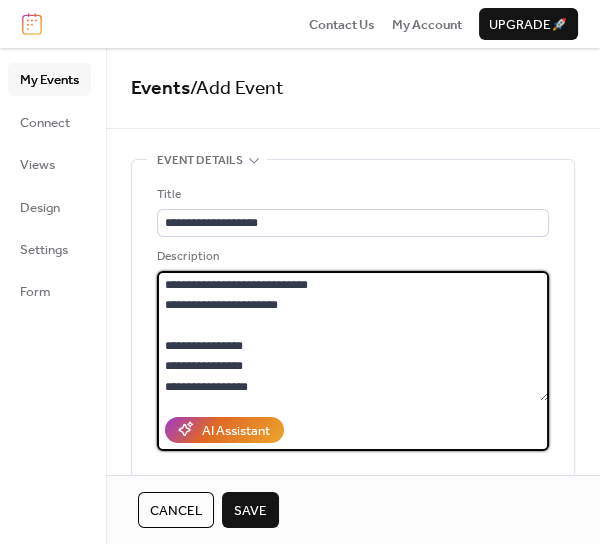 drag, startPoint x: 165, startPoint y: 324, endPoint x: 365, endPoint y: 415, distance: 219.72939 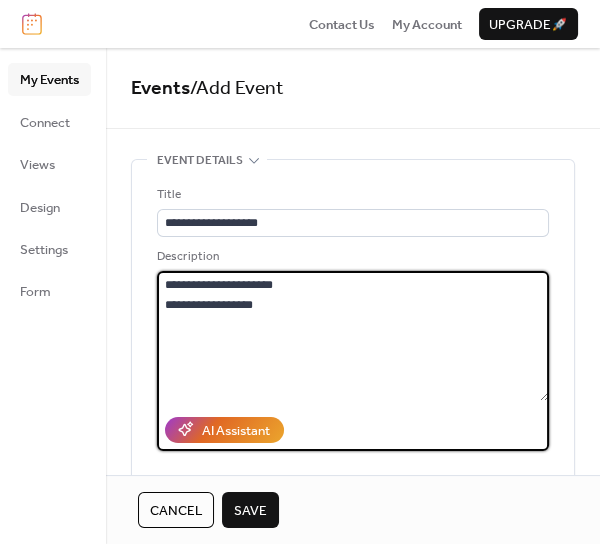 scroll, scrollTop: 0, scrollLeft: 0, axis: both 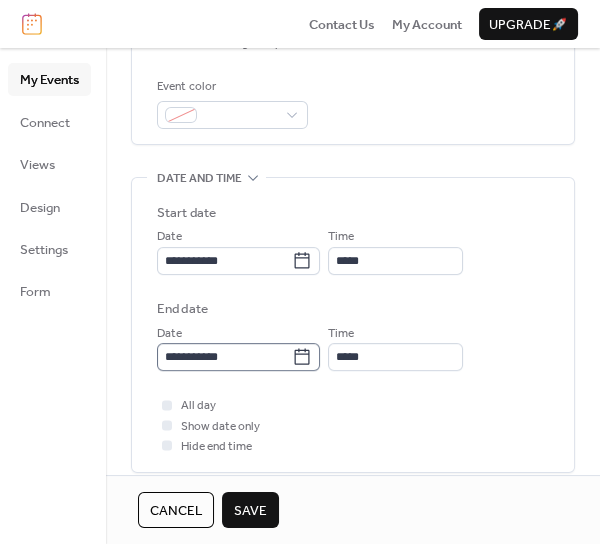 type on "**********" 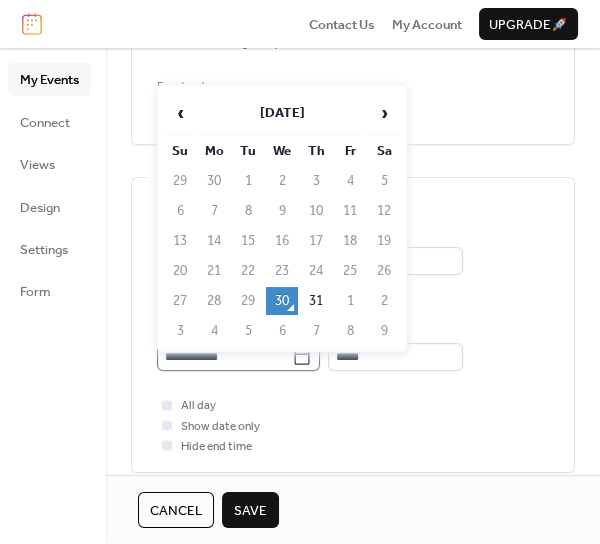 click 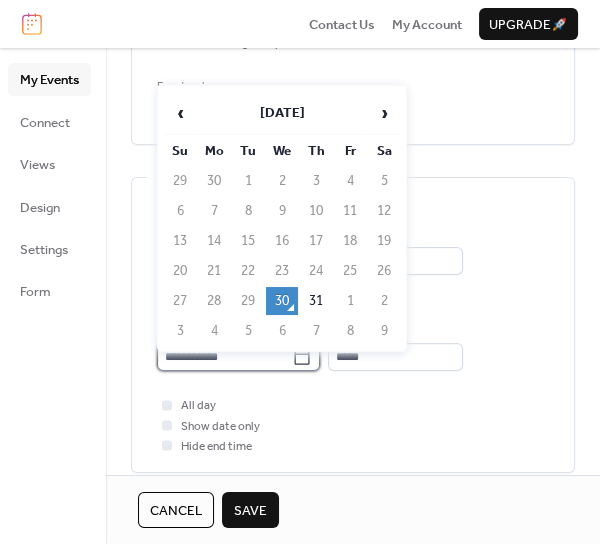 click on "**********" at bounding box center (224, 357) 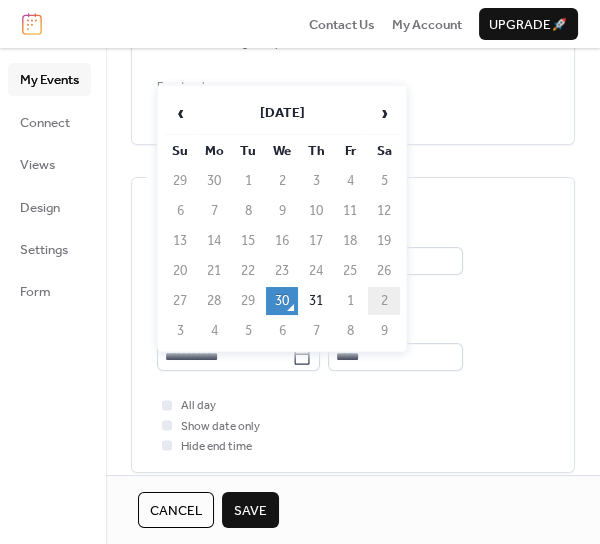 click on "2" at bounding box center (384, 301) 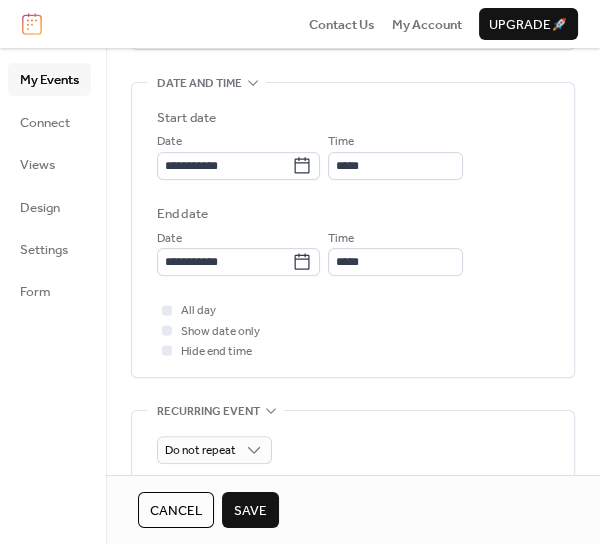scroll, scrollTop: 630, scrollLeft: 0, axis: vertical 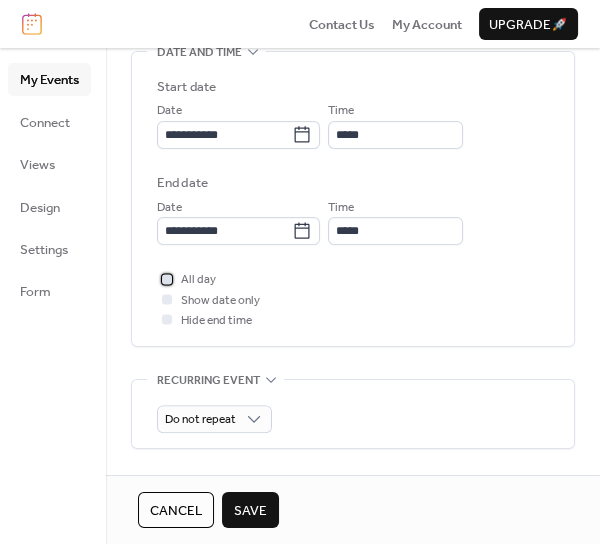 click at bounding box center (167, 279) 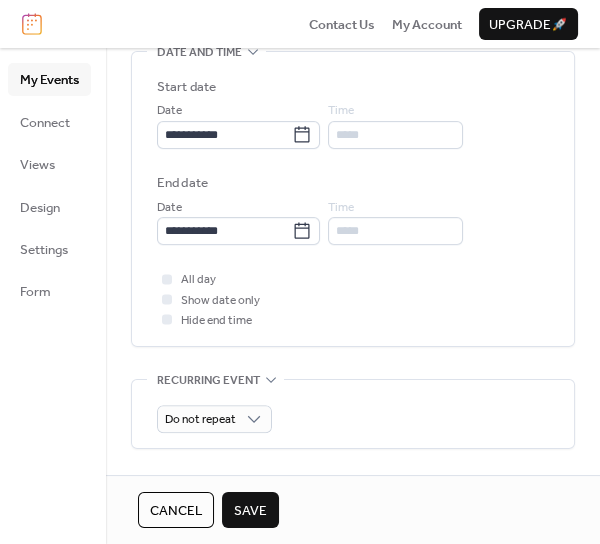 click on "Save" at bounding box center (250, 510) 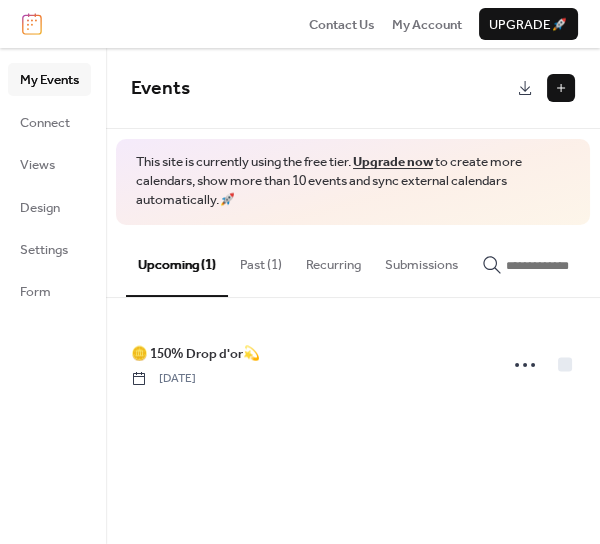 click at bounding box center (561, 88) 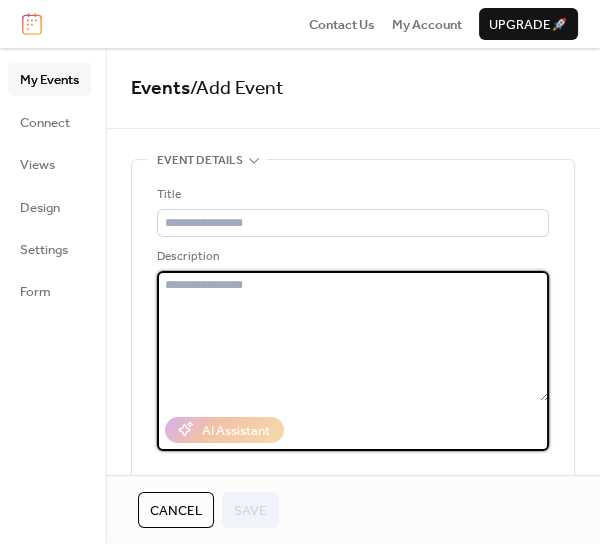 click at bounding box center (353, 336) 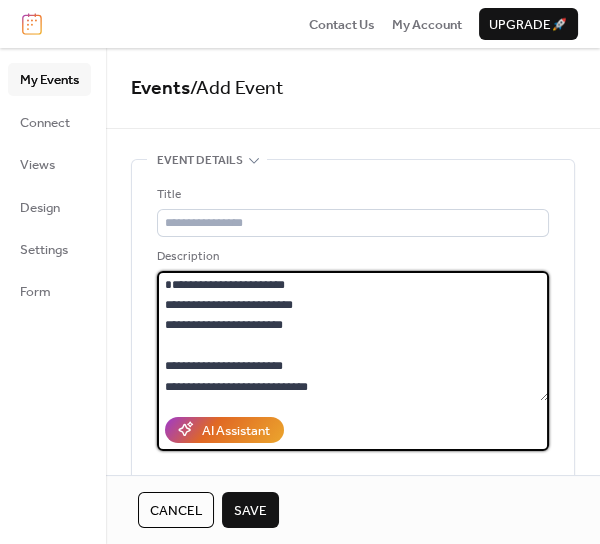 scroll, scrollTop: 0, scrollLeft: 0, axis: both 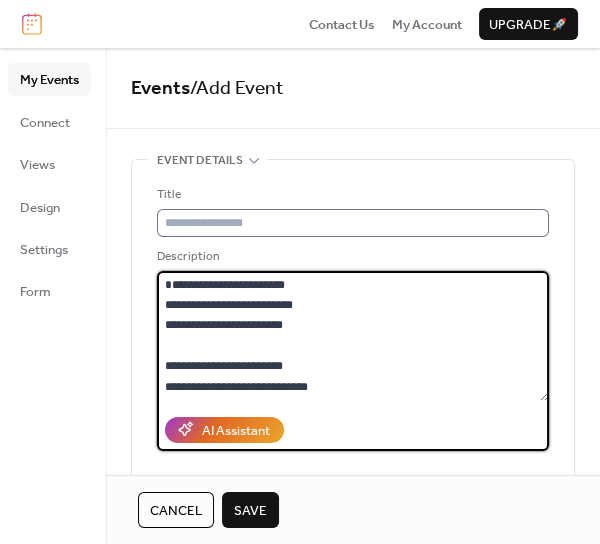 type on "**********" 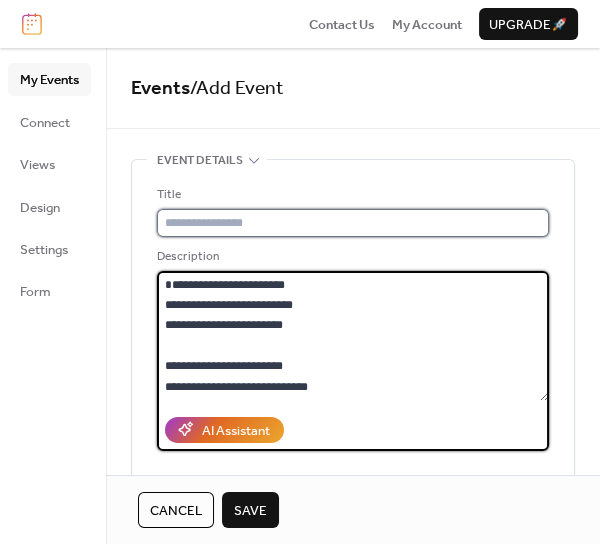 click at bounding box center [353, 223] 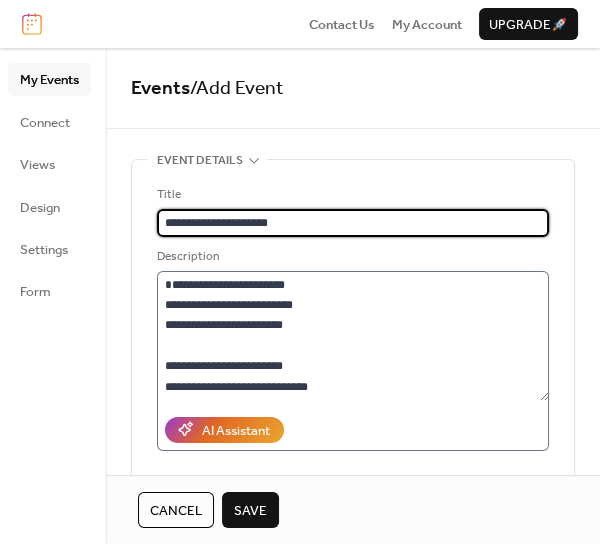 type on "**********" 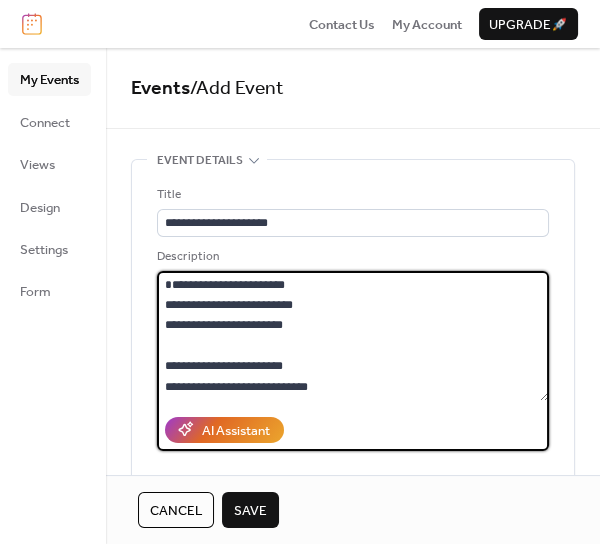click on "**********" at bounding box center [353, 336] 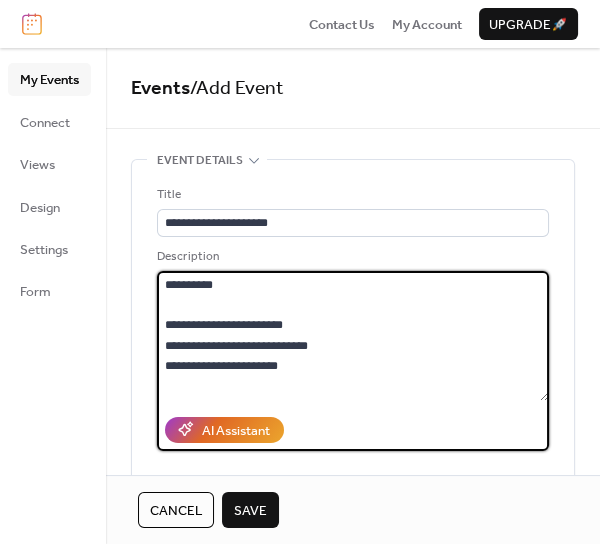 scroll, scrollTop: 61, scrollLeft: 0, axis: vertical 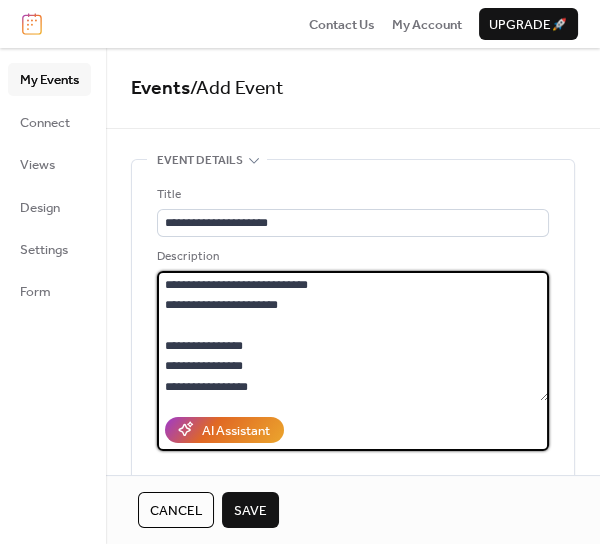 drag, startPoint x: 171, startPoint y: 302, endPoint x: 419, endPoint y: 428, distance: 278.1726 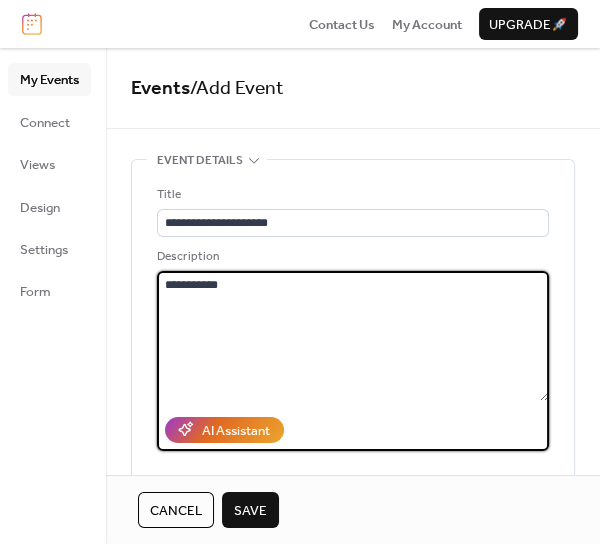 scroll, scrollTop: 0, scrollLeft: 0, axis: both 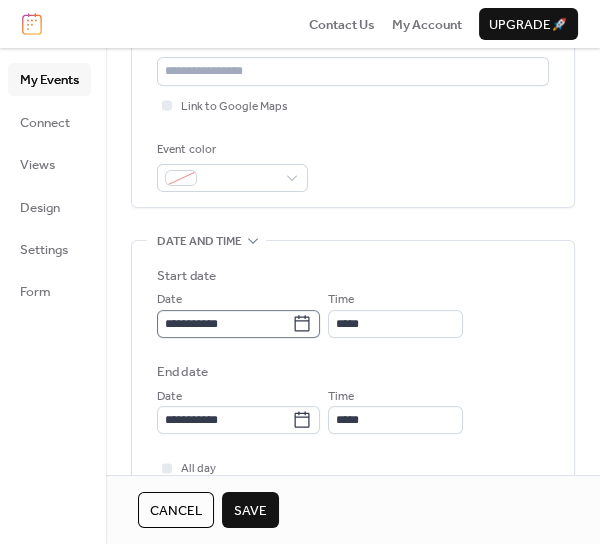 type on "**********" 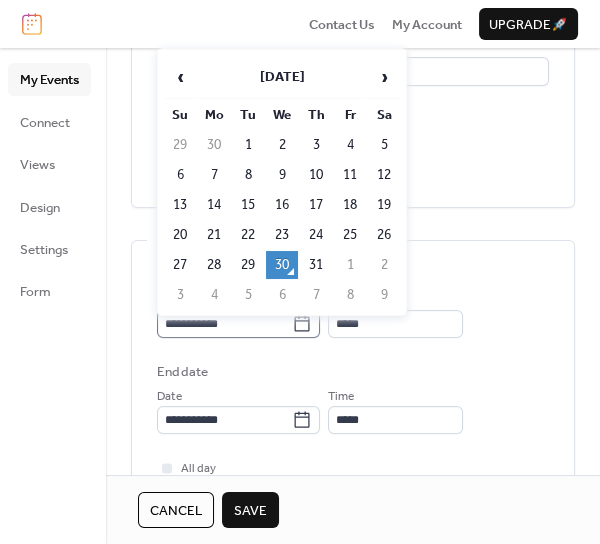 click 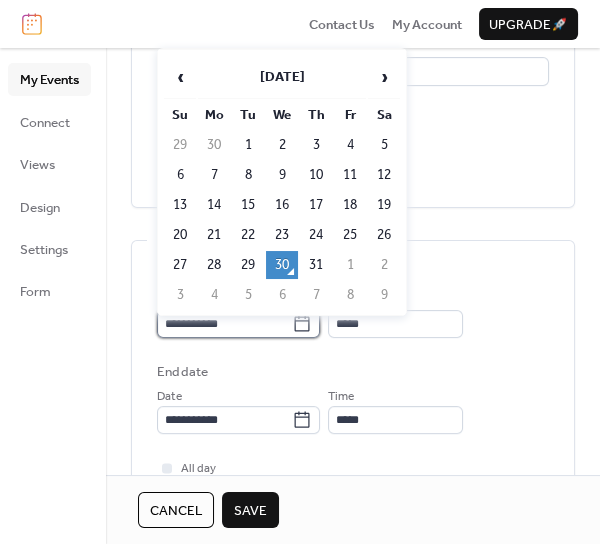 click on "**********" at bounding box center [224, 324] 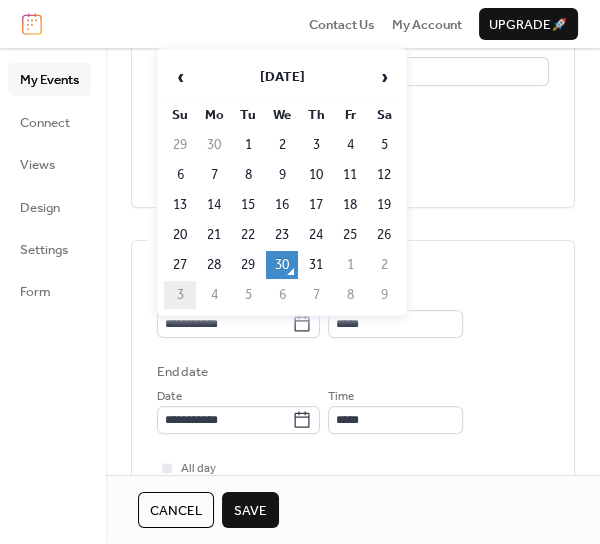 click on "3" at bounding box center (180, 295) 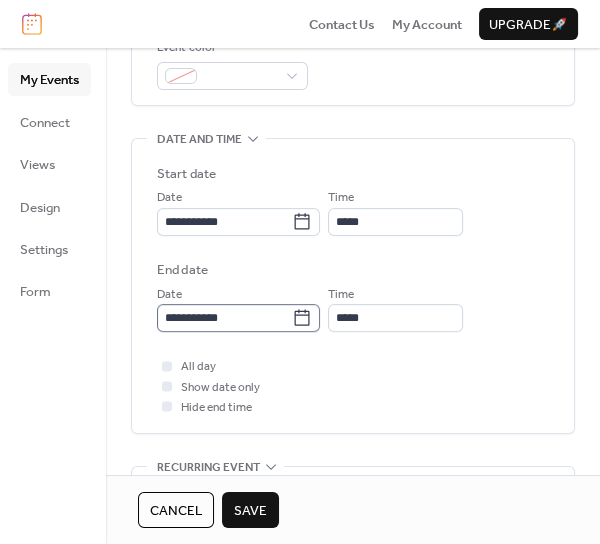 scroll, scrollTop: 567, scrollLeft: 0, axis: vertical 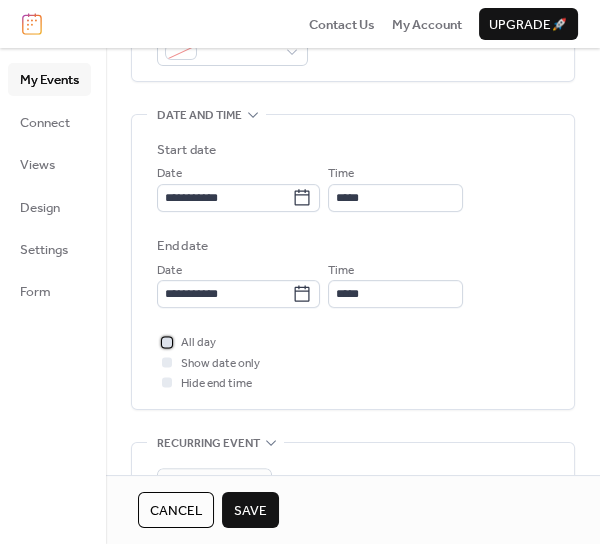 click at bounding box center [167, 342] 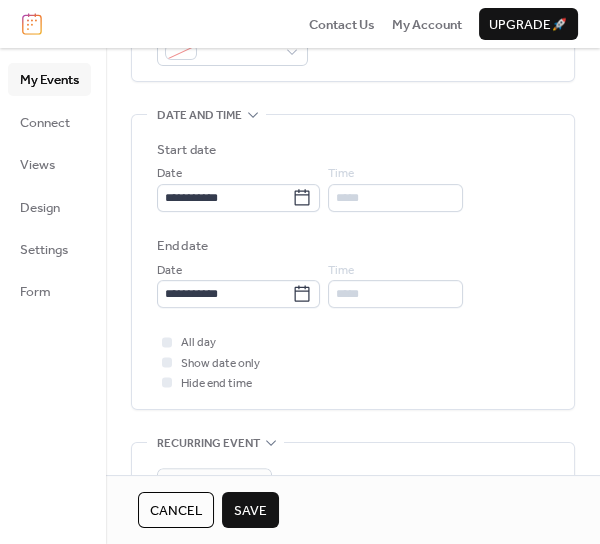 click on "Save" at bounding box center [250, 511] 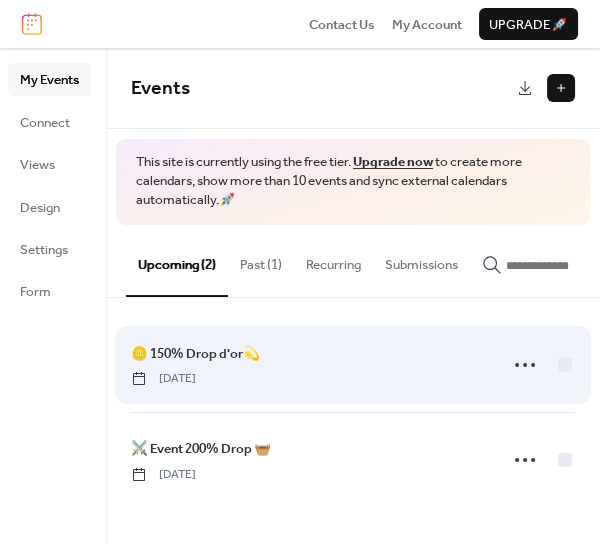 click on "🪙 150% Drop d'or💫" at bounding box center [195, 354] 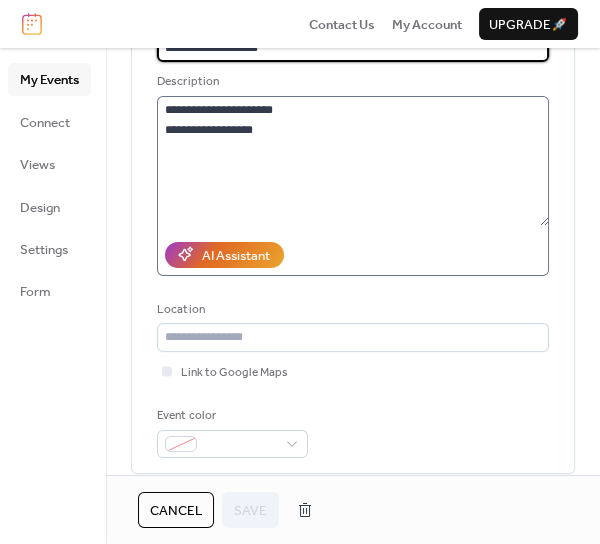 scroll, scrollTop: 126, scrollLeft: 0, axis: vertical 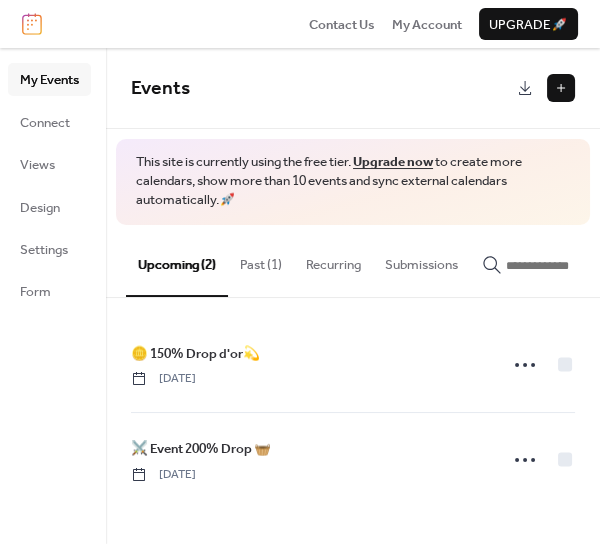 click at bounding box center (561, 88) 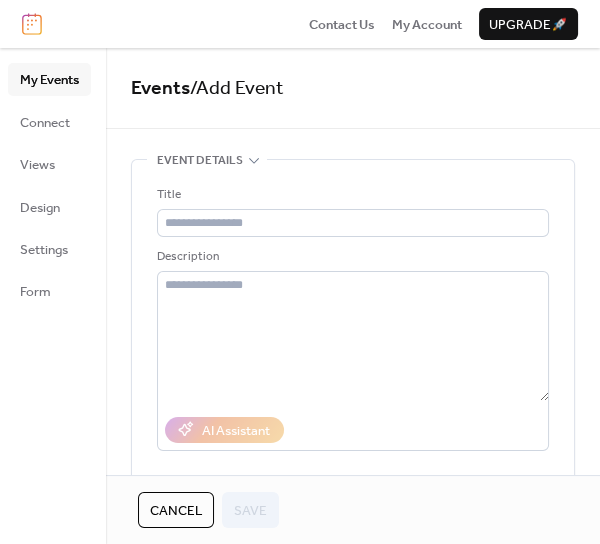 click on "Cancel" at bounding box center [176, 511] 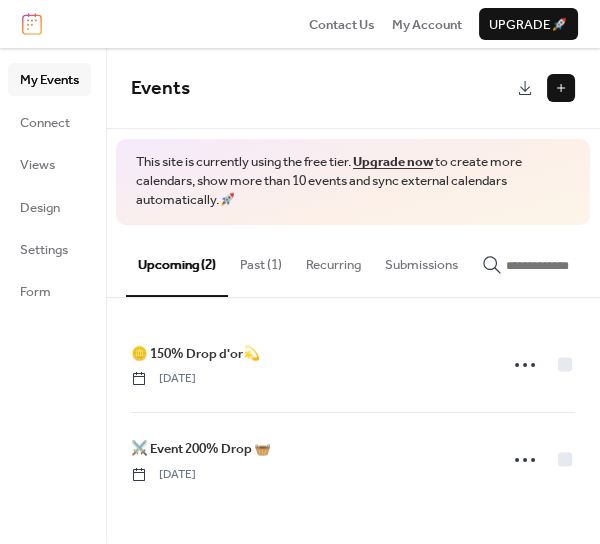 click on "Past (1)" at bounding box center [261, 260] 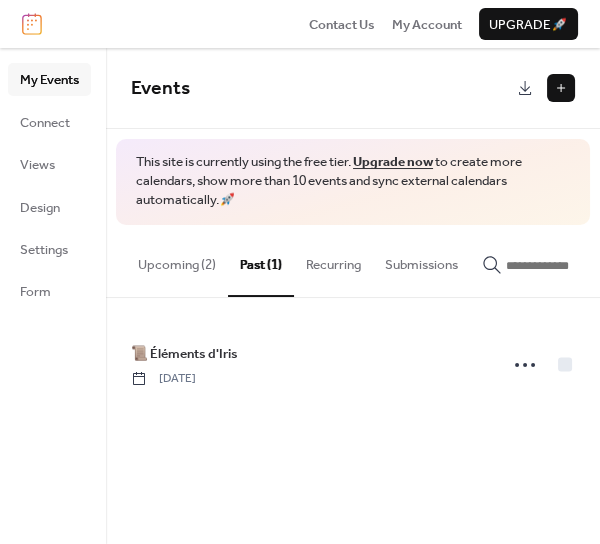 type 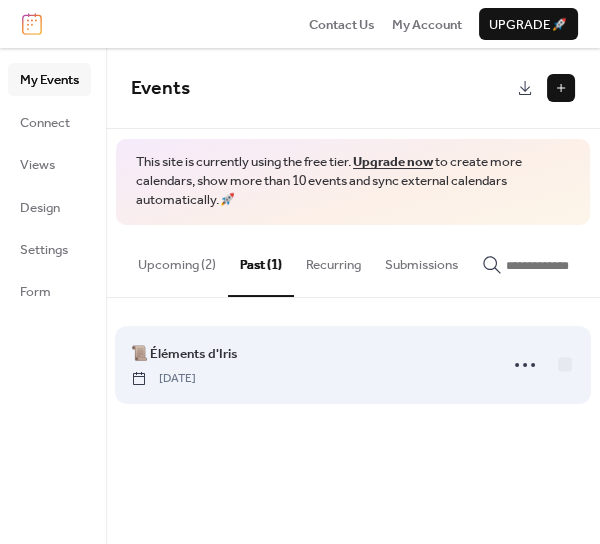 click on "📜 Éléments d'Iris" at bounding box center [184, 354] 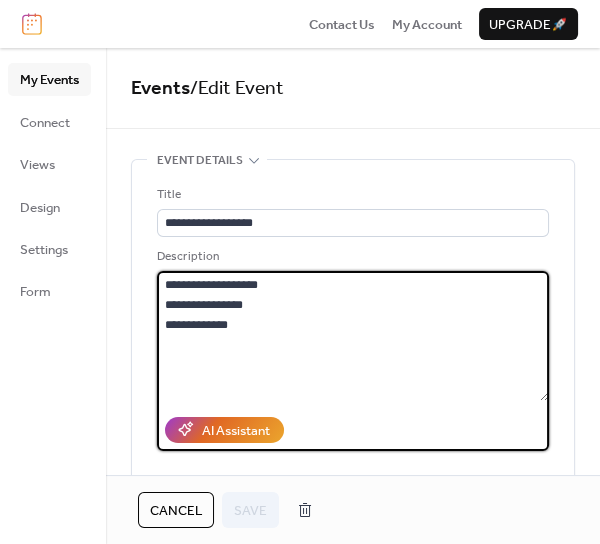 click on "**********" at bounding box center [353, 336] 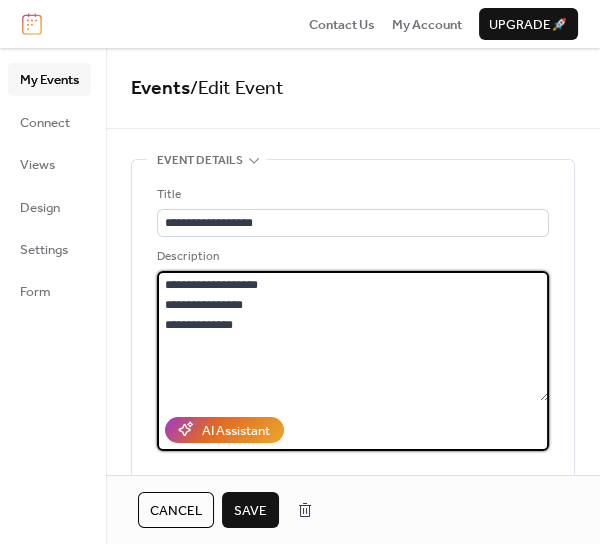 paste on "**********" 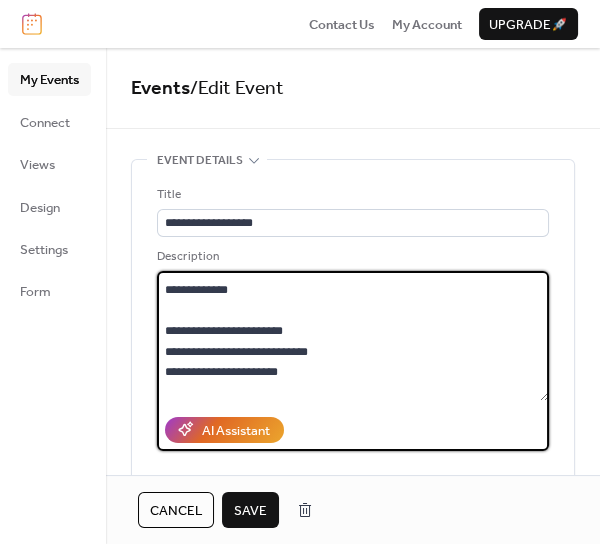 scroll, scrollTop: 0, scrollLeft: 0, axis: both 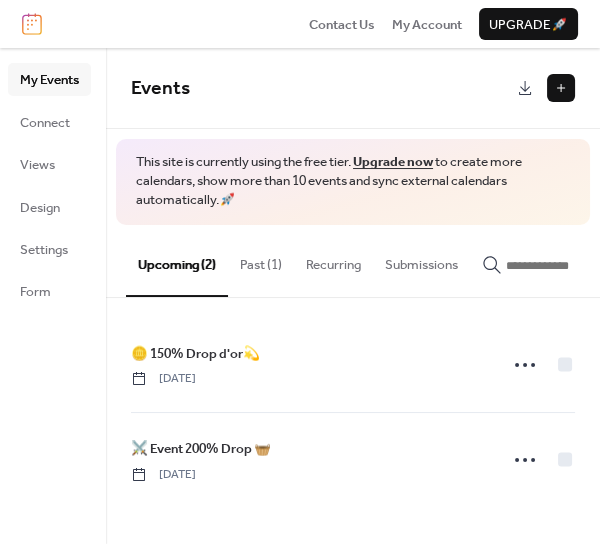 click on "Recurring" at bounding box center [333, 260] 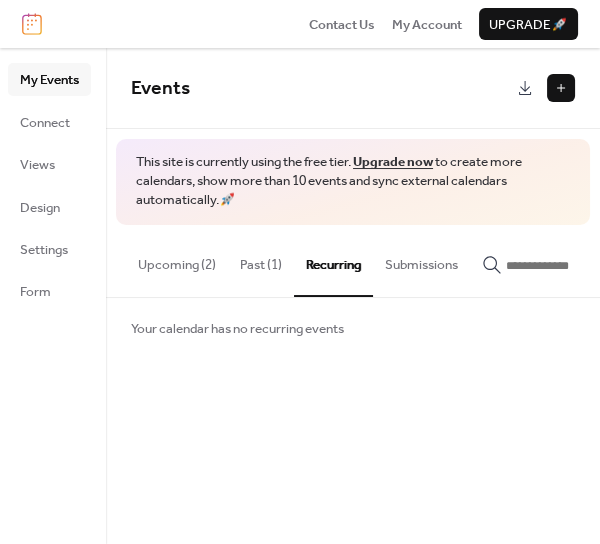 click on "Past (1)" at bounding box center [261, 260] 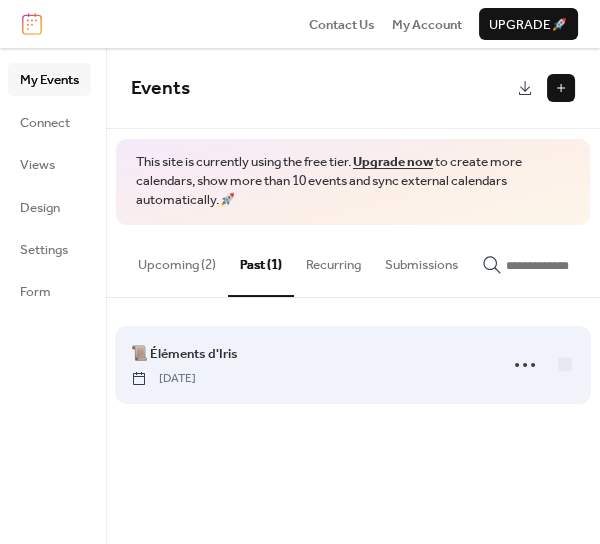 click on "📜 Éléments d'Iris" at bounding box center (184, 354) 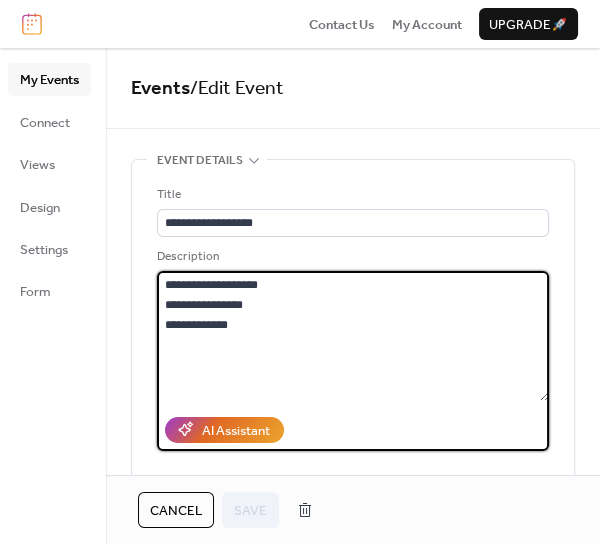 click on "**********" at bounding box center (353, 336) 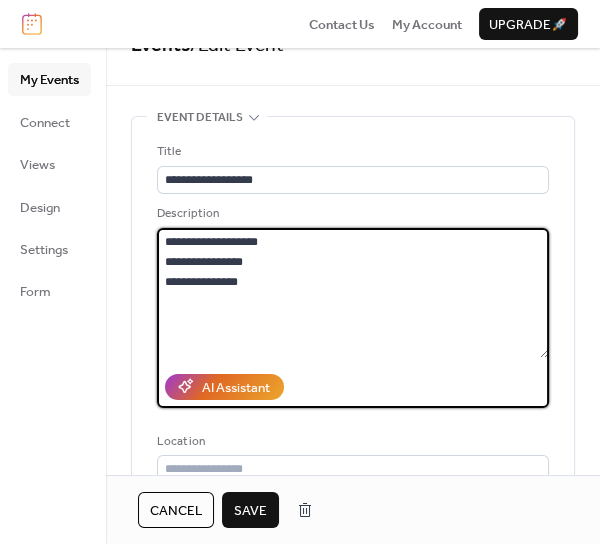 scroll, scrollTop: 63, scrollLeft: 0, axis: vertical 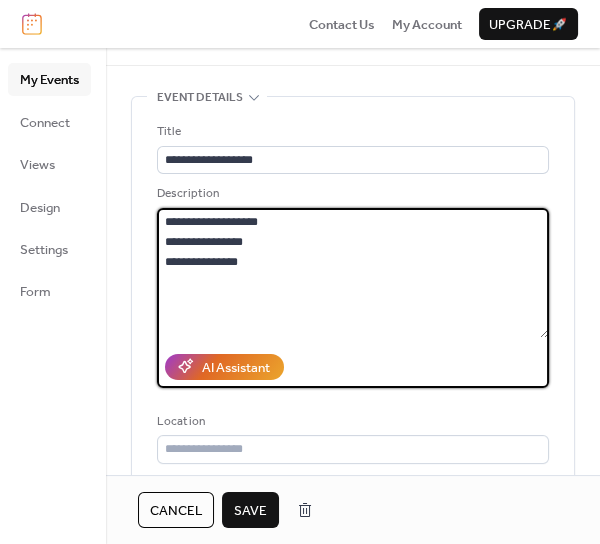 click on "**********" at bounding box center (353, 273) 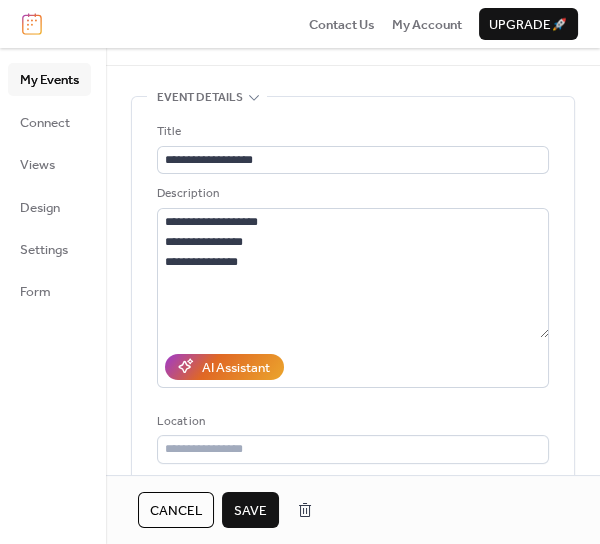 click on "Cancel Save" at bounding box center (353, 510) 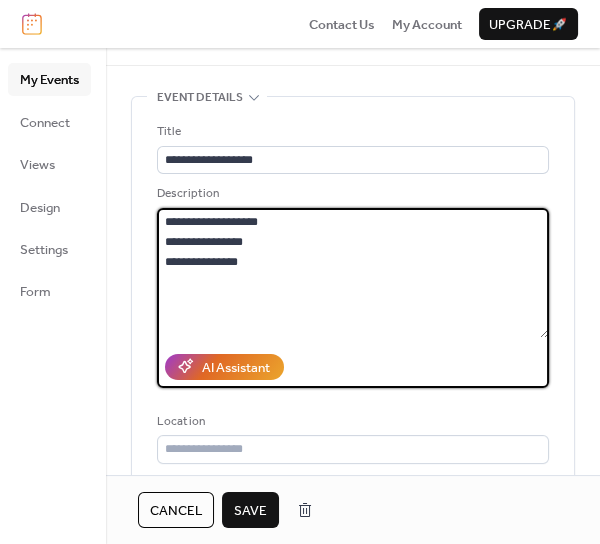 click on "**********" at bounding box center [353, 273] 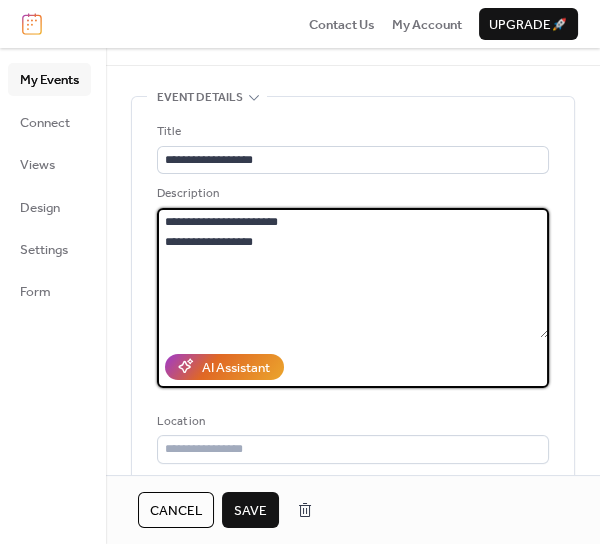 paste on "**********" 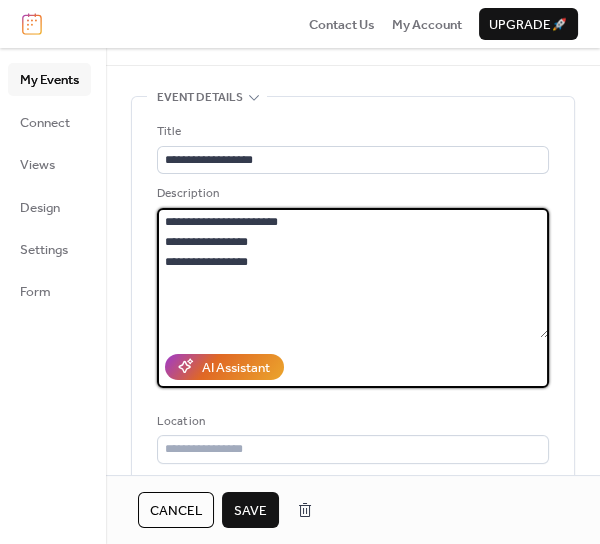 scroll, scrollTop: 0, scrollLeft: 0, axis: both 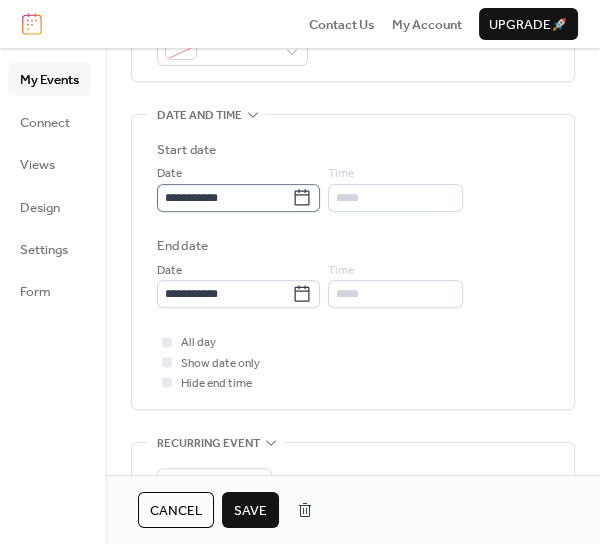 type on "**********" 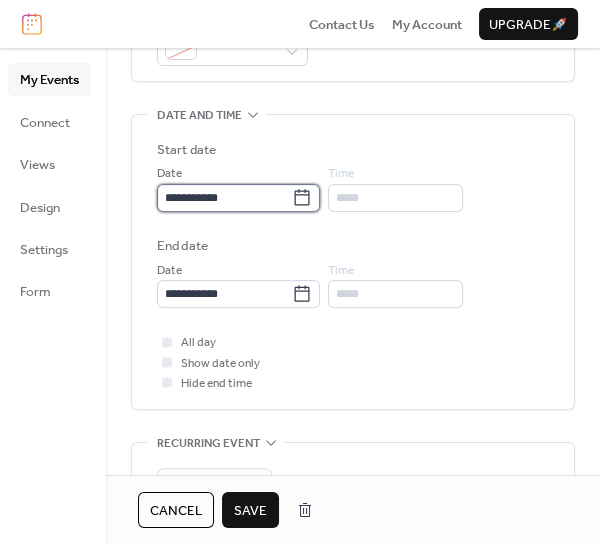 click on "**********" at bounding box center [224, 198] 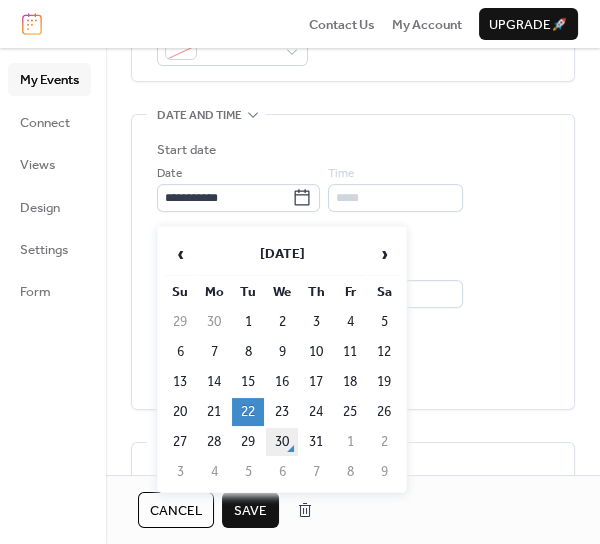 click on "30" at bounding box center (282, 442) 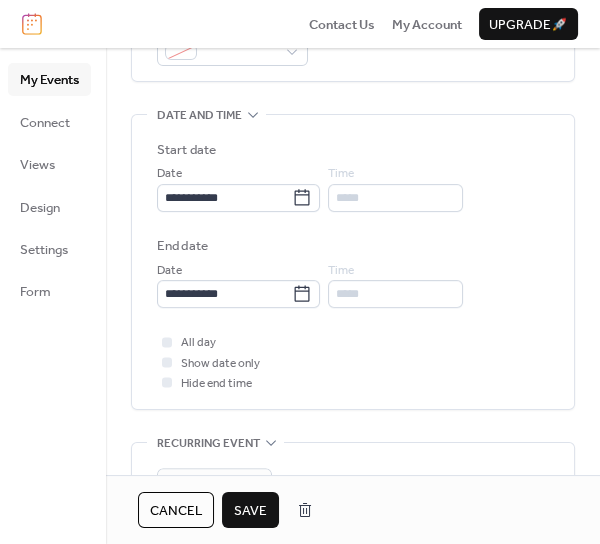 scroll, scrollTop: 504, scrollLeft: 0, axis: vertical 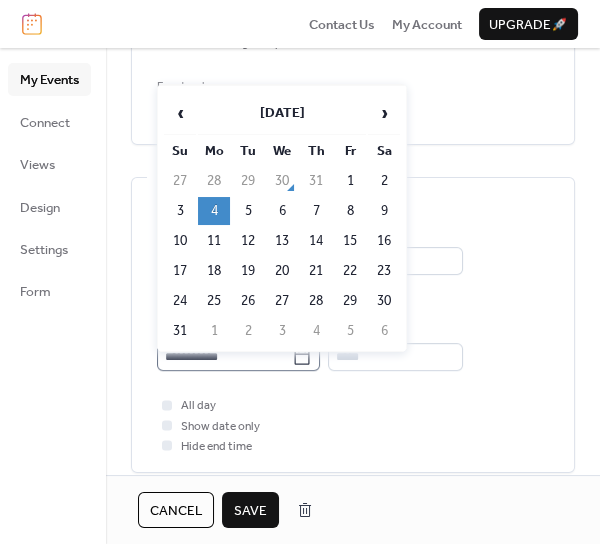 click 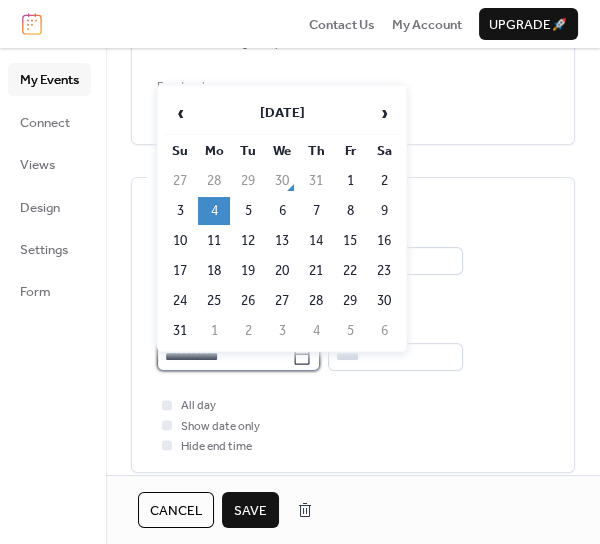 click on "**********" at bounding box center (224, 357) 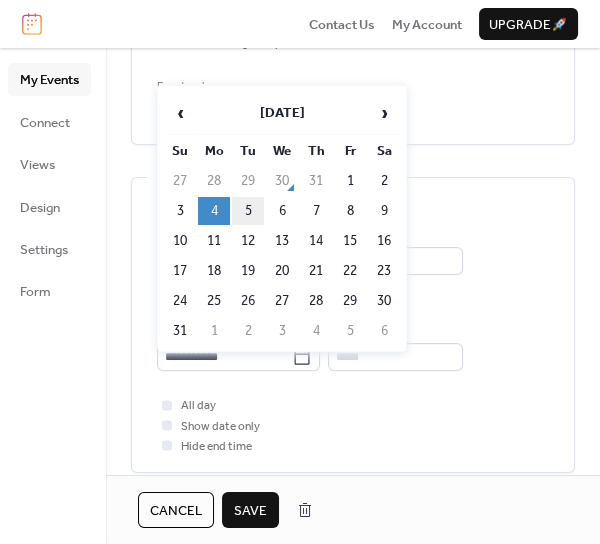 click on "5" at bounding box center (248, 211) 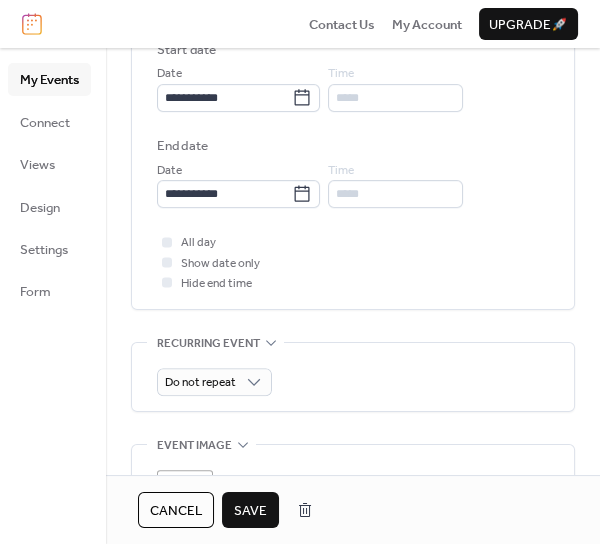 scroll, scrollTop: 693, scrollLeft: 0, axis: vertical 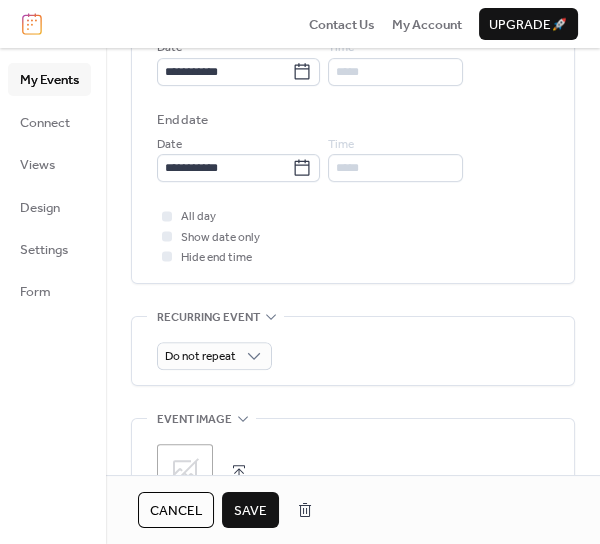 click on "Save" at bounding box center (250, 511) 